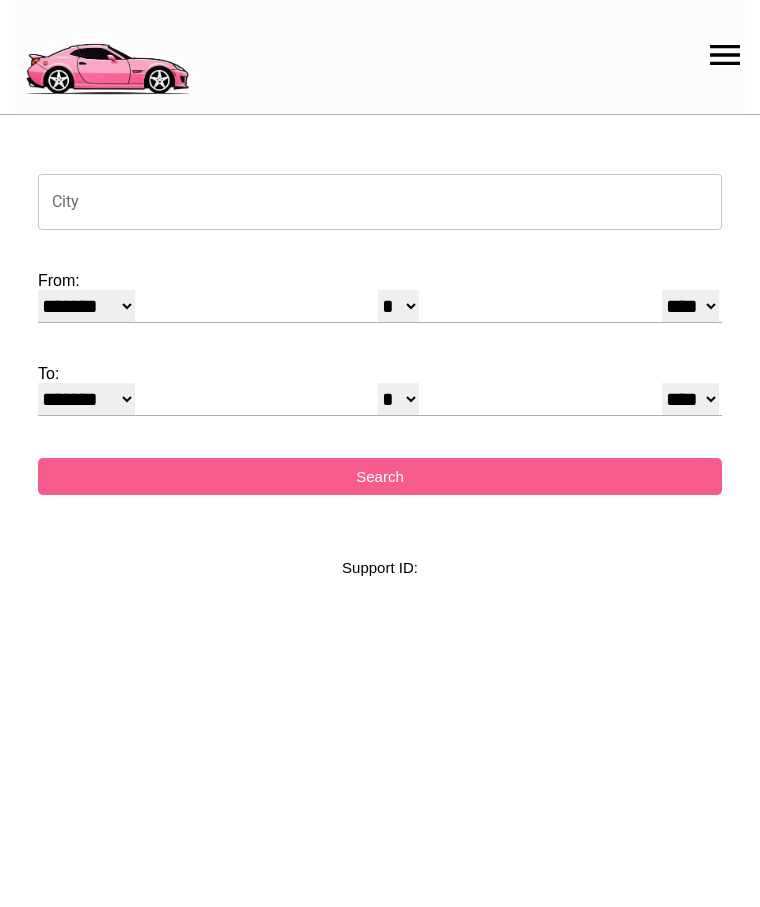 select on "*" 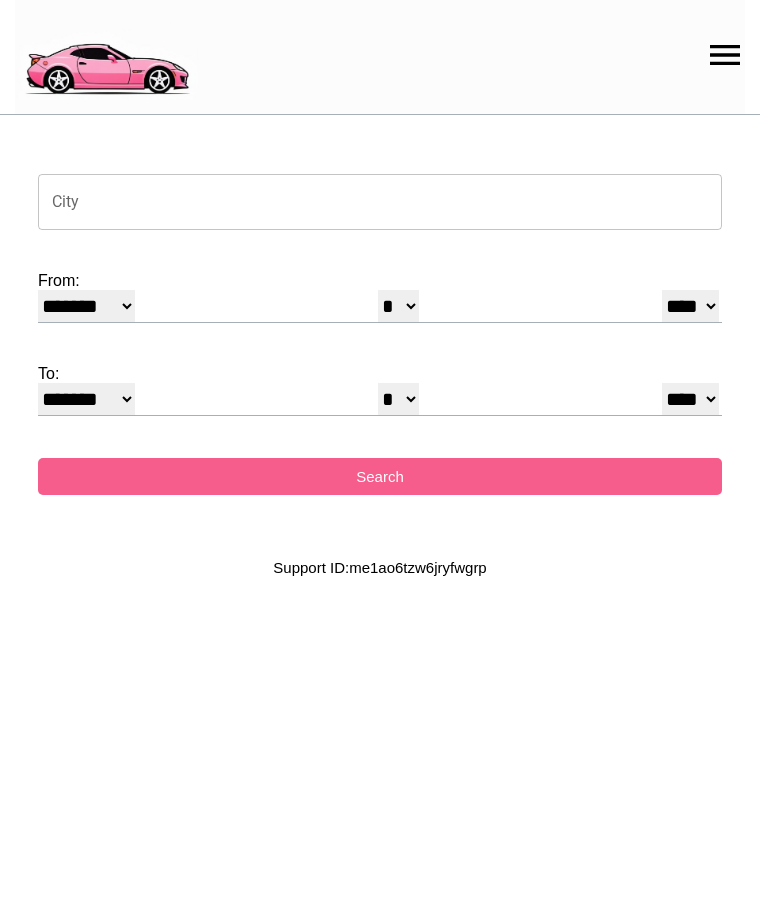 scroll, scrollTop: 0, scrollLeft: 0, axis: both 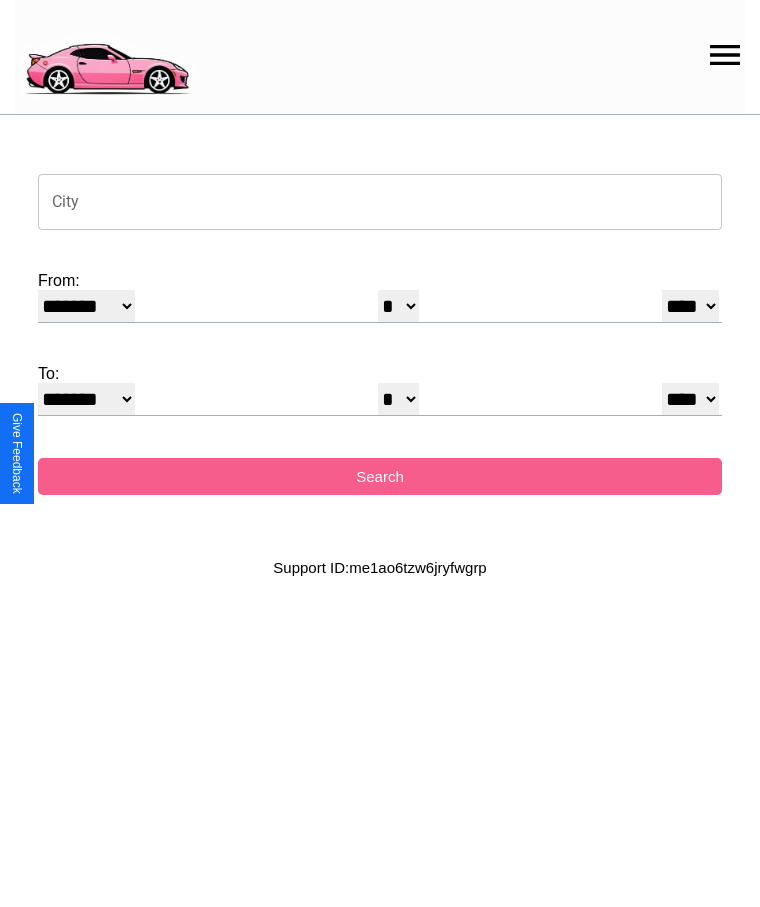 click on "City" at bounding box center (380, 202) 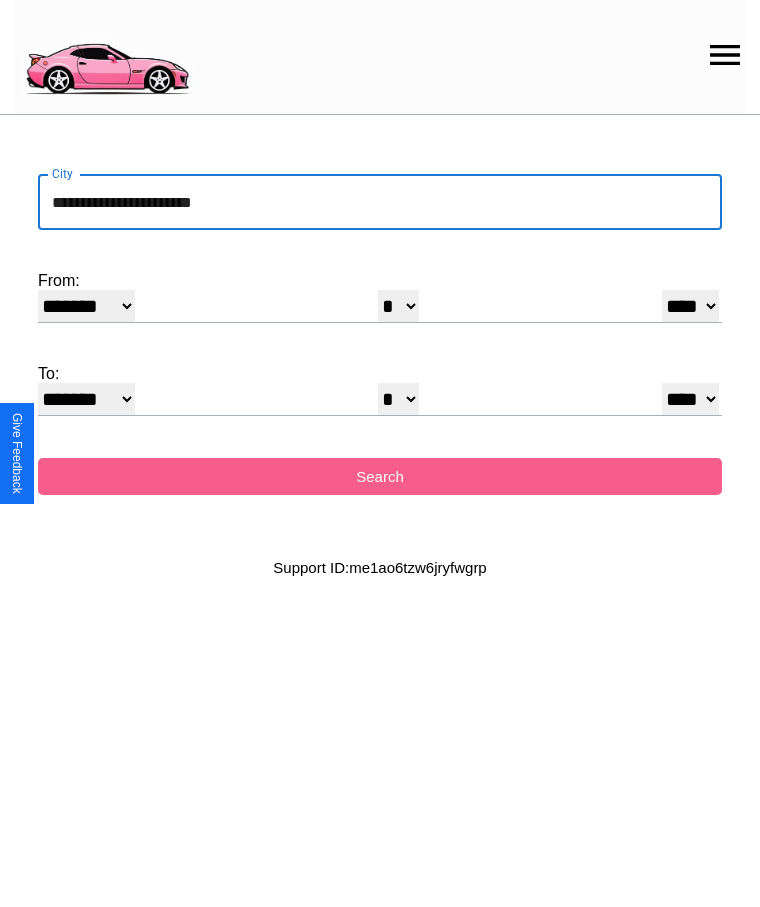 type on "**********" 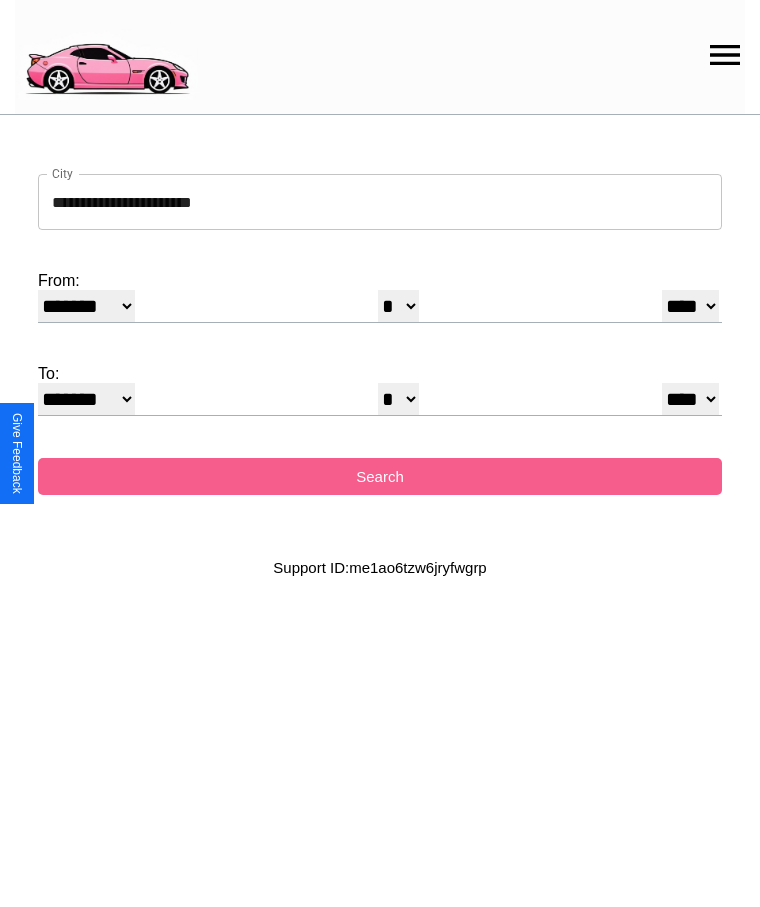 click on "******* ******** ***** ***** *** **** **** ****** ********* ******* ******** ********" at bounding box center [86, 306] 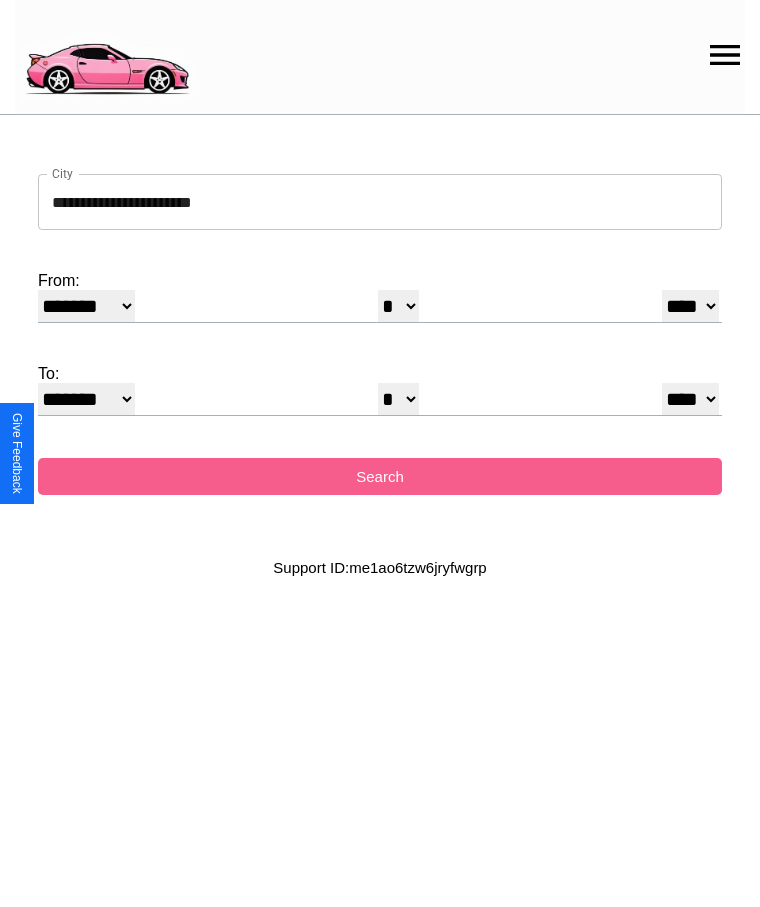 select on "*" 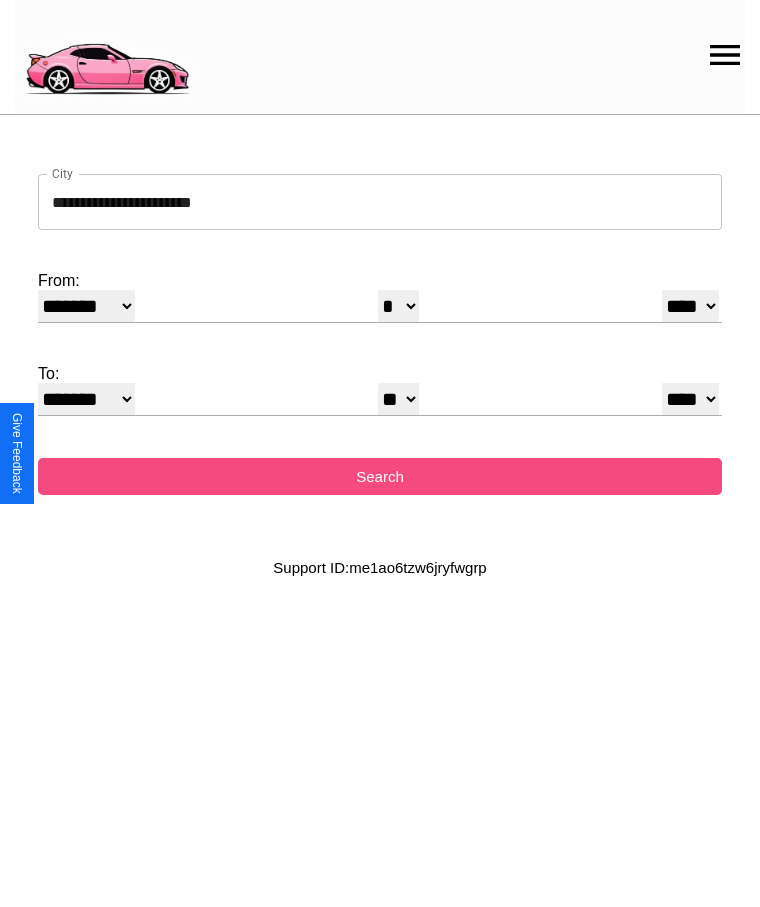click on "Search" at bounding box center (380, 476) 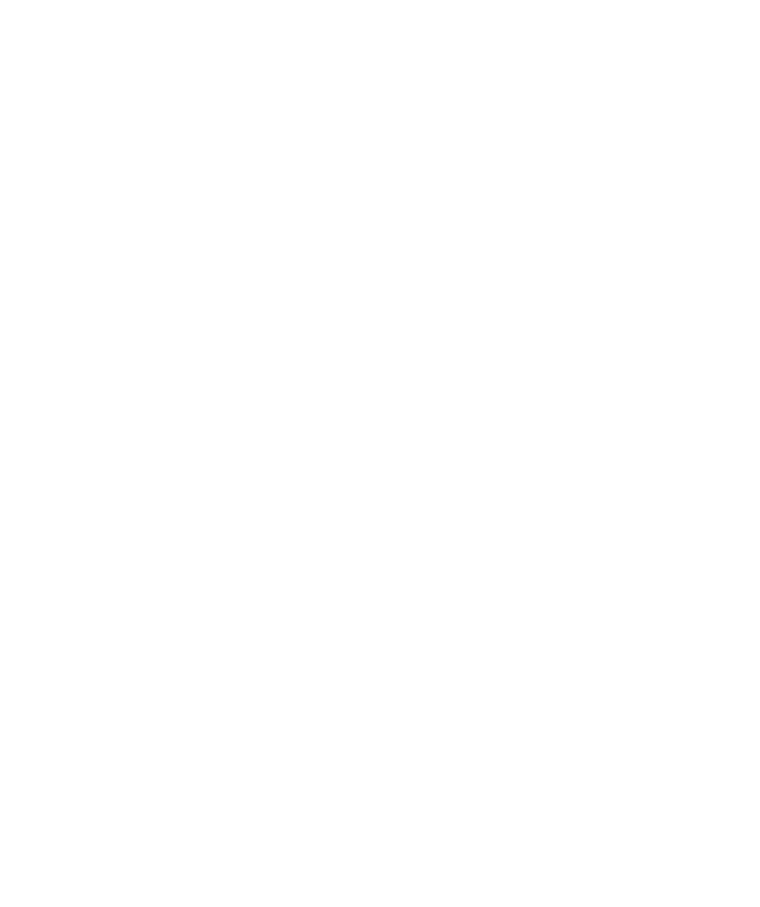 scroll, scrollTop: 0, scrollLeft: 0, axis: both 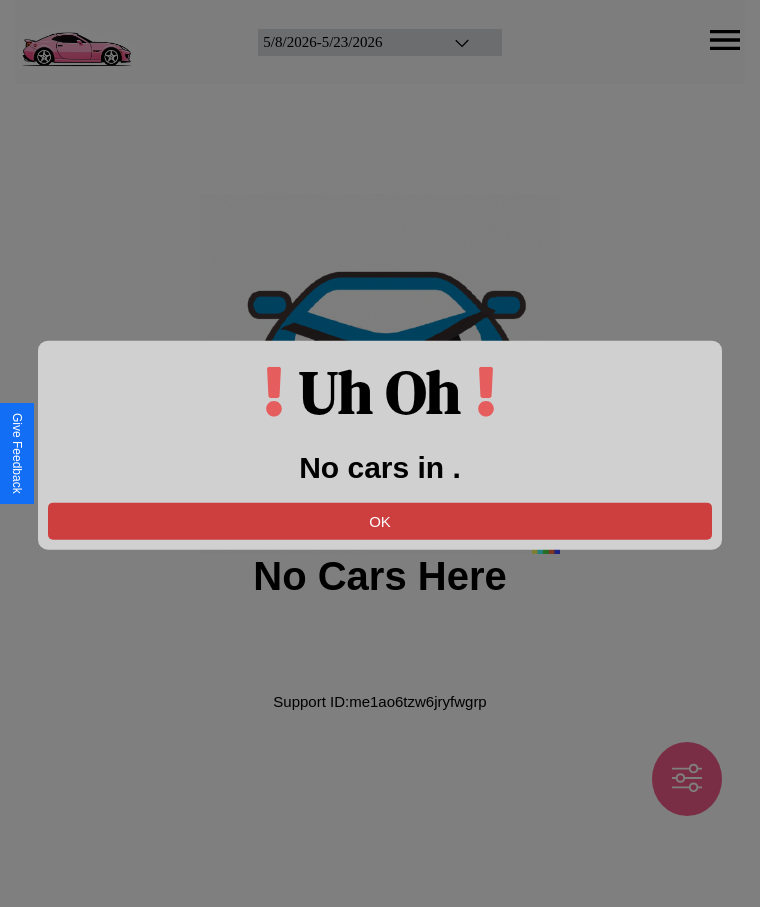 click on "OK" at bounding box center [380, 520] 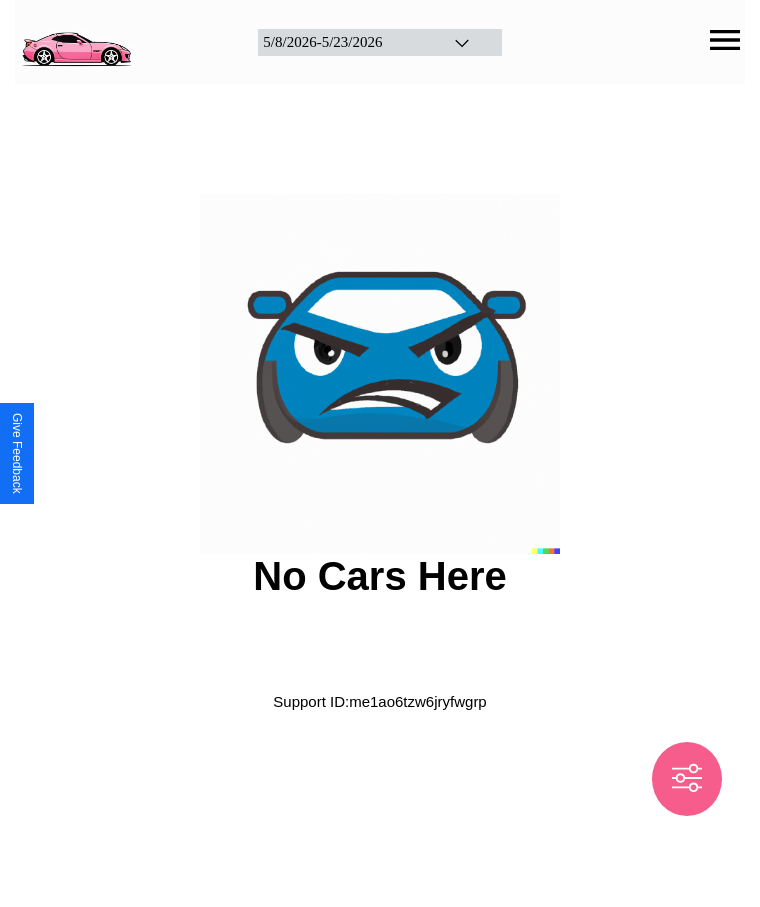 click at bounding box center (76, 40) 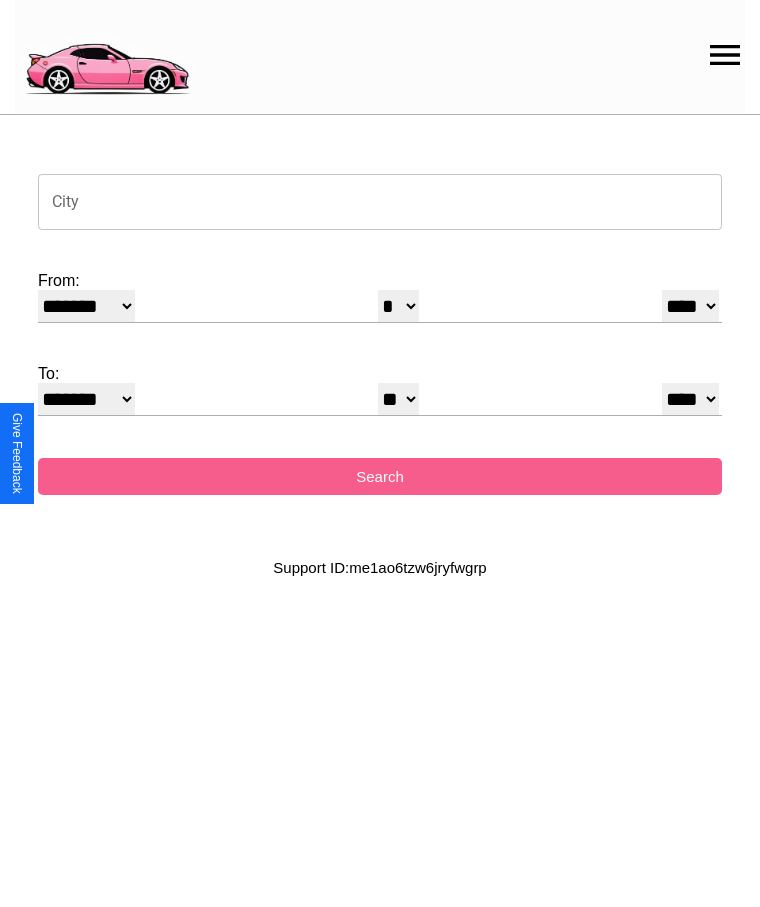 click 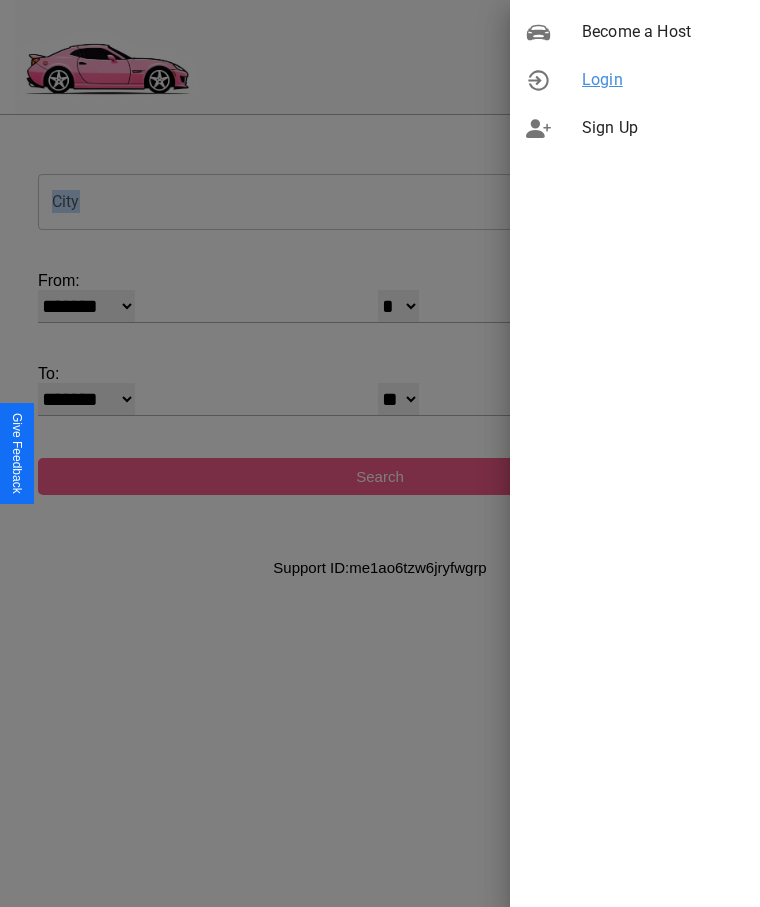 click on "Login" at bounding box center (663, 80) 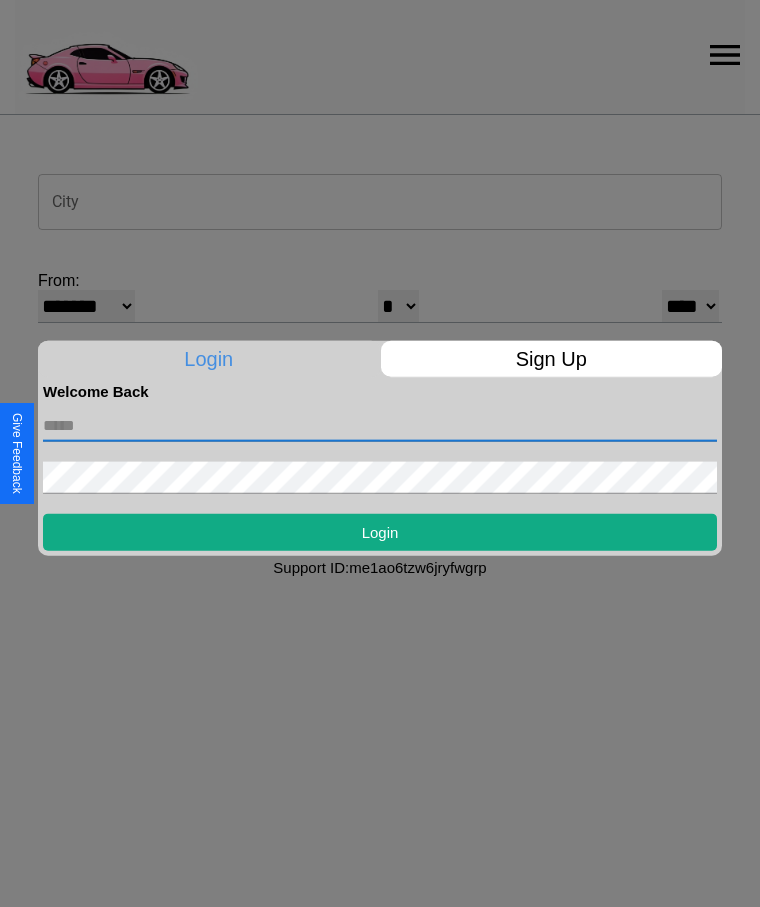 click at bounding box center [380, 425] 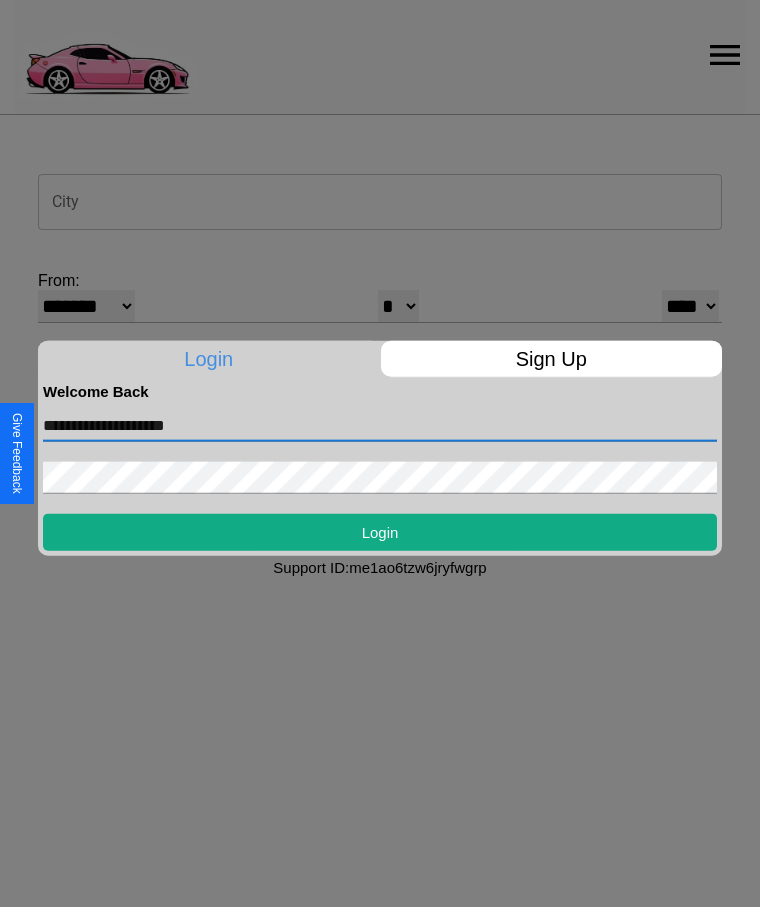 type on "**********" 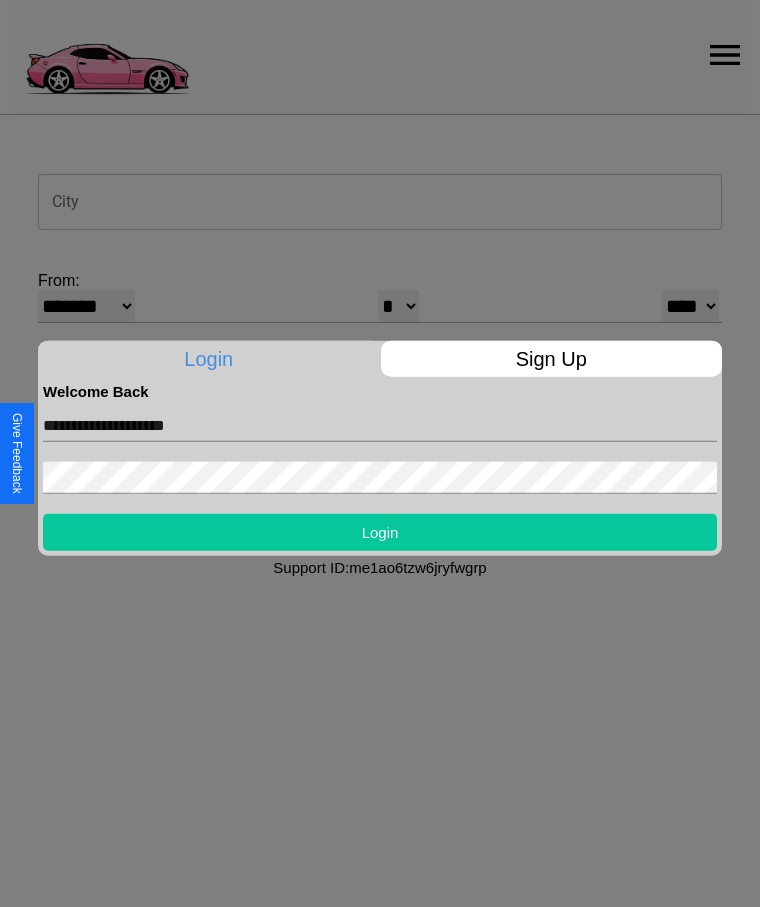 click on "Login" at bounding box center [380, 531] 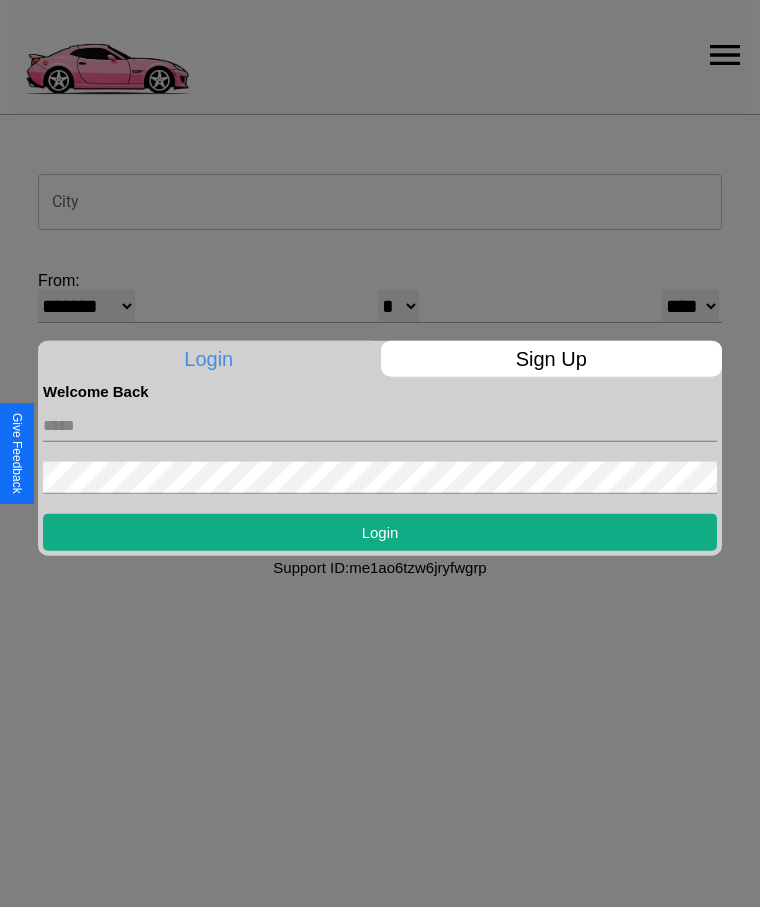 click at bounding box center [380, 453] 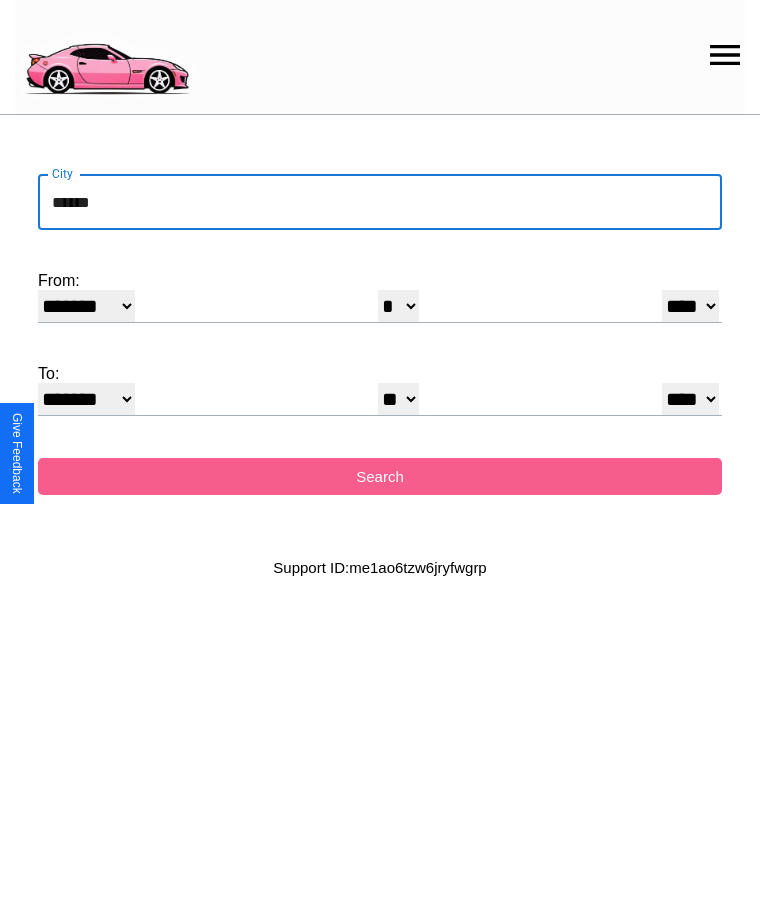 type on "******" 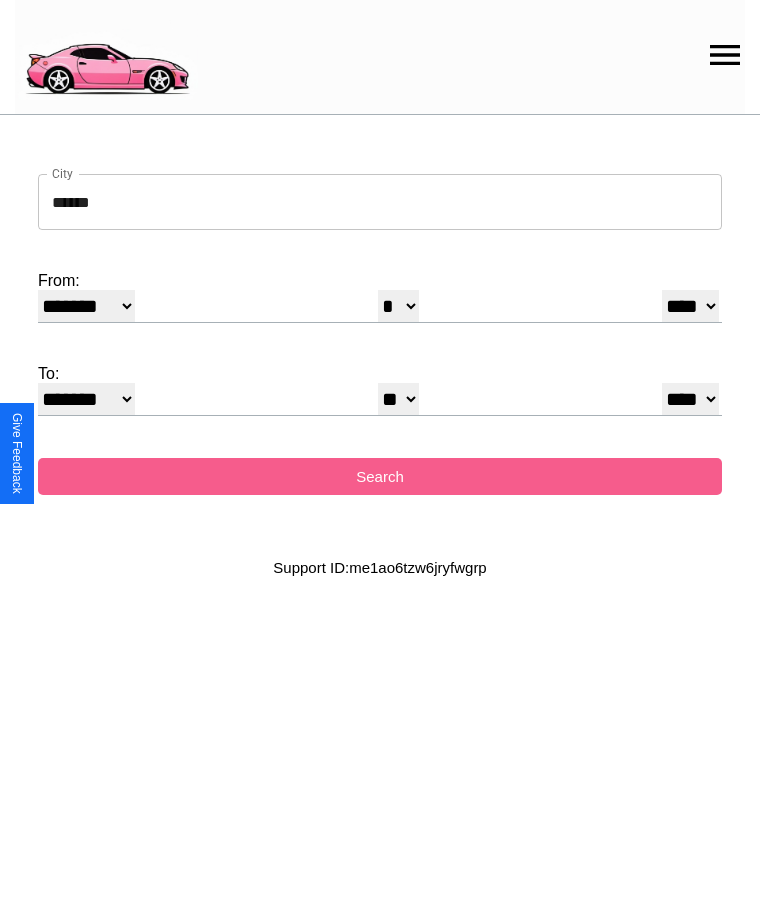click on "******* ******** ***** ***** *** **** **** ****** ********* ******* ******** ********" at bounding box center (86, 306) 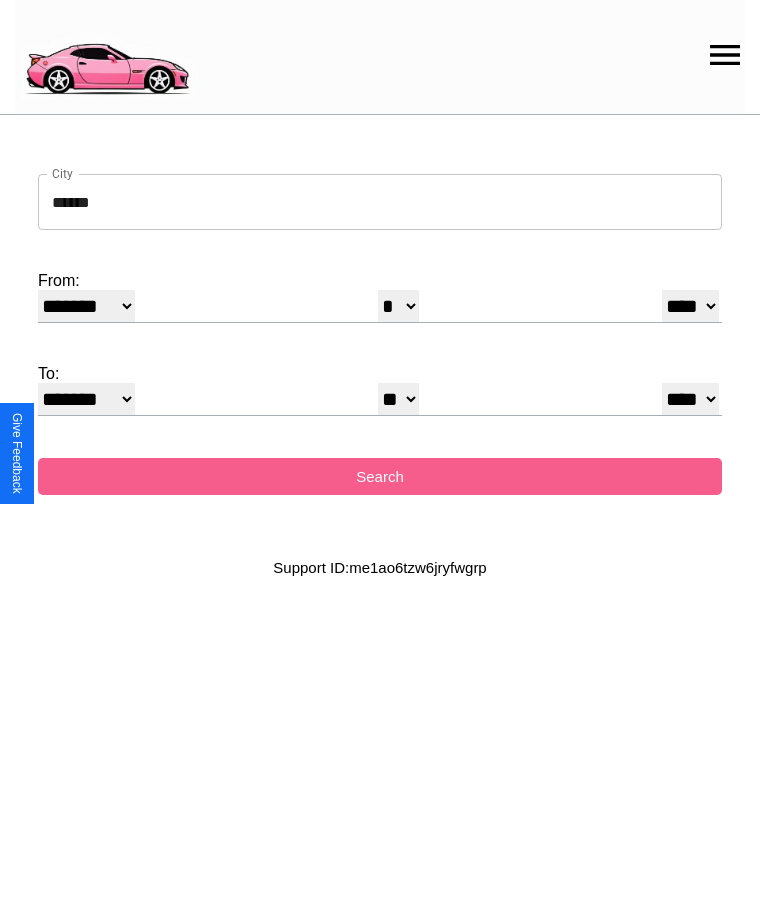 select on "*" 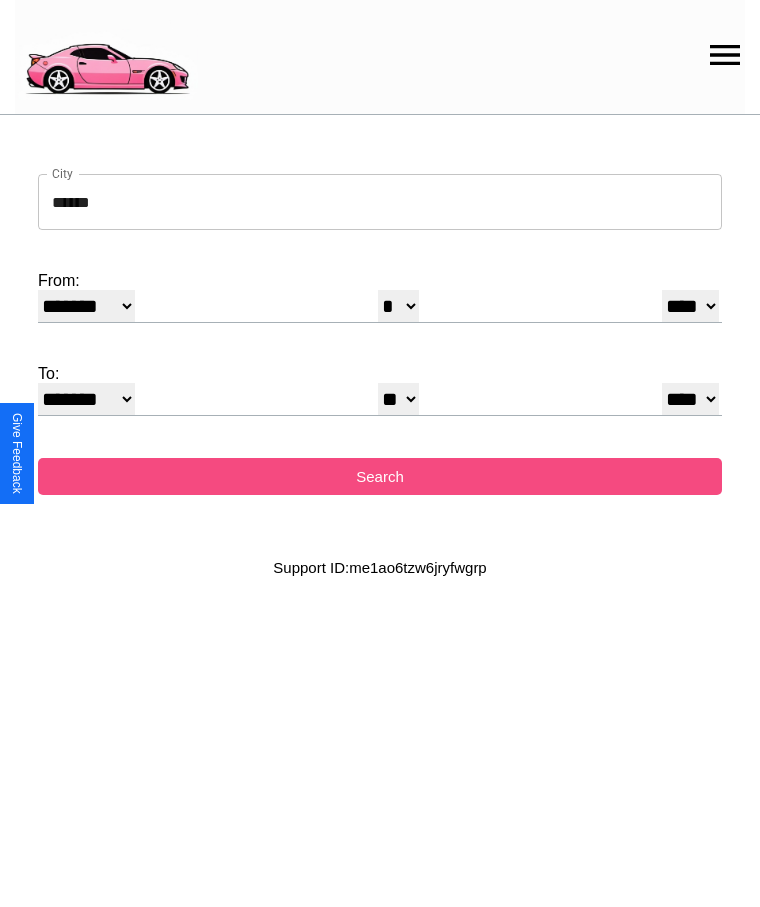 click on "Search" at bounding box center (380, 476) 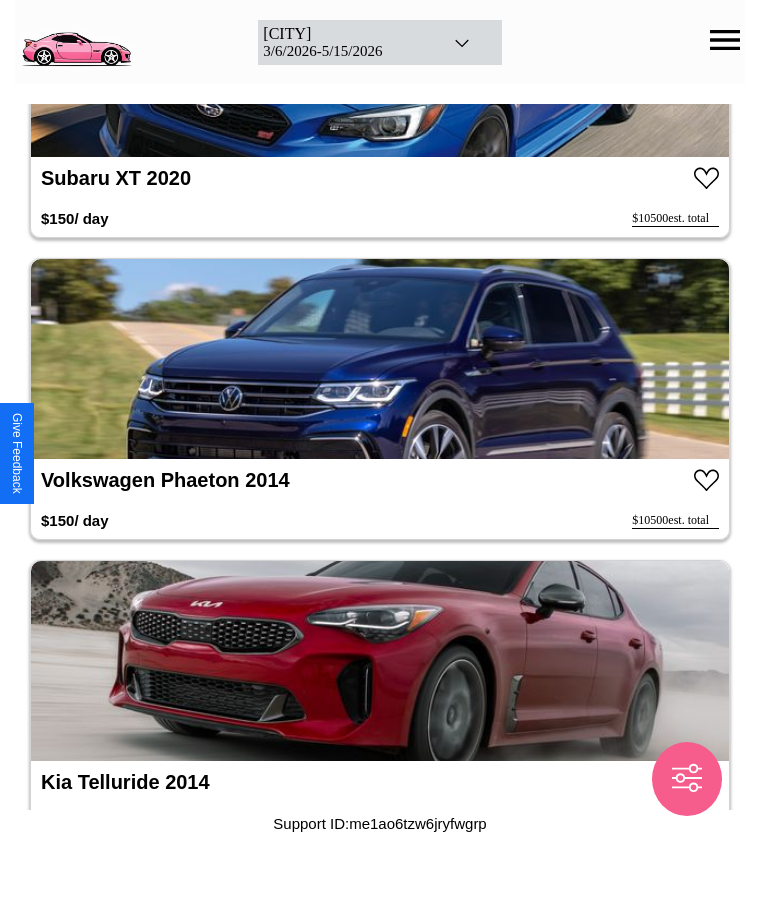 scroll, scrollTop: 8274, scrollLeft: 0, axis: vertical 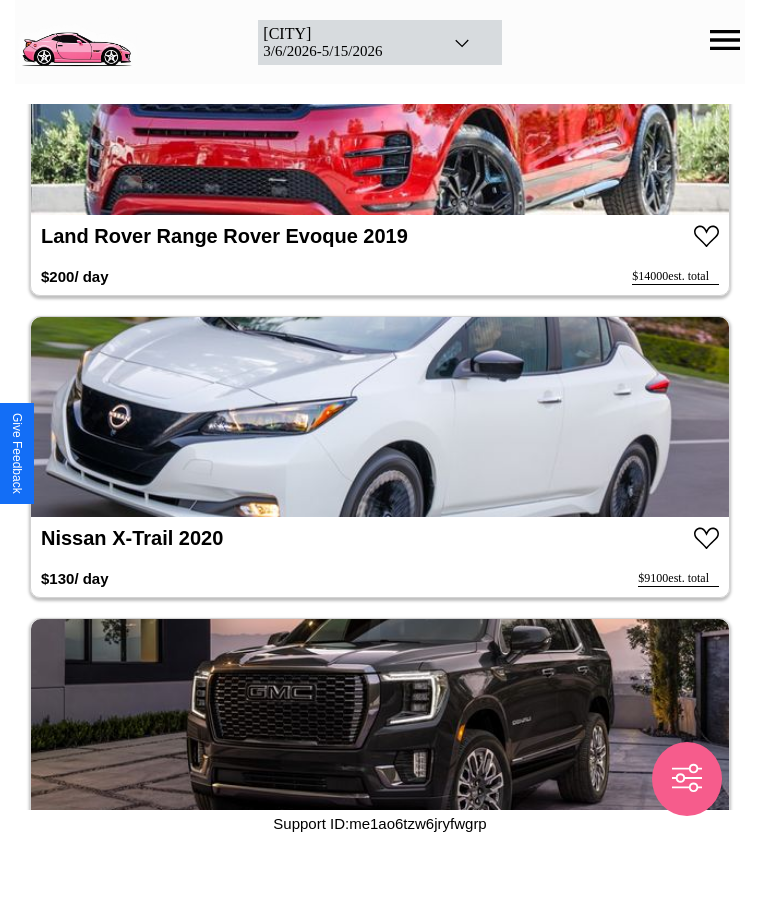 click at bounding box center (380, 417) 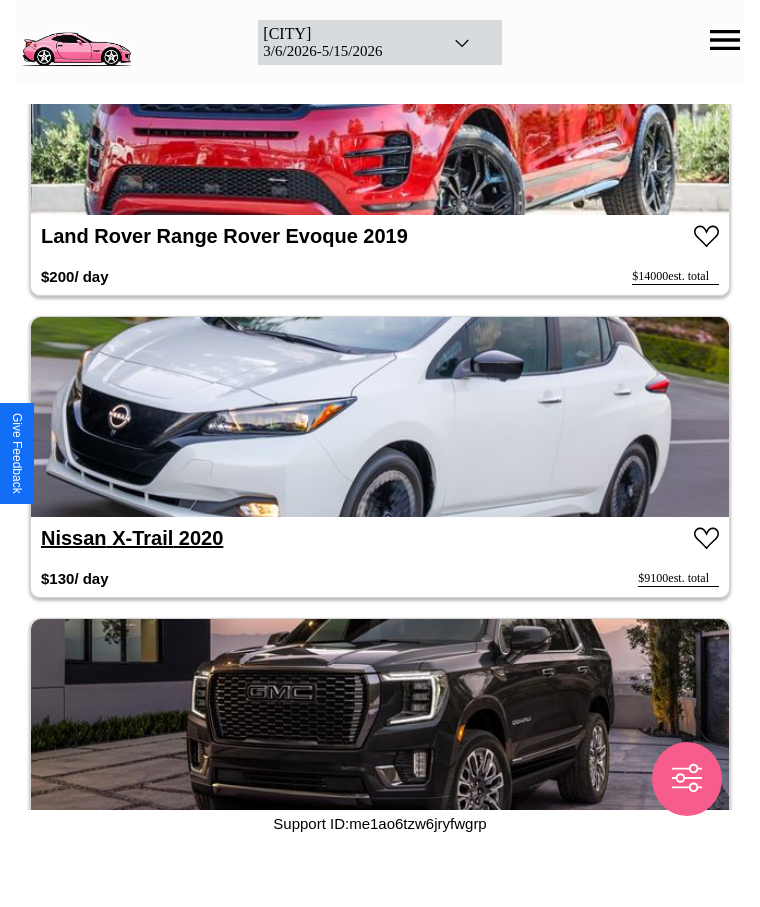 click on "Nissan   X-Trail   2020" at bounding box center (132, 538) 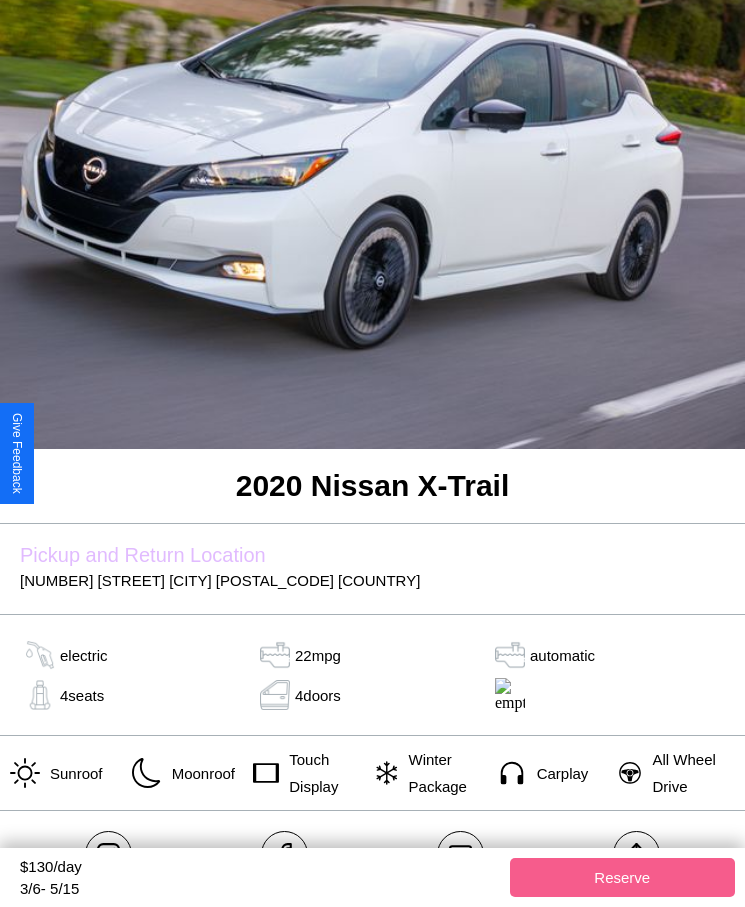 scroll, scrollTop: 224, scrollLeft: 0, axis: vertical 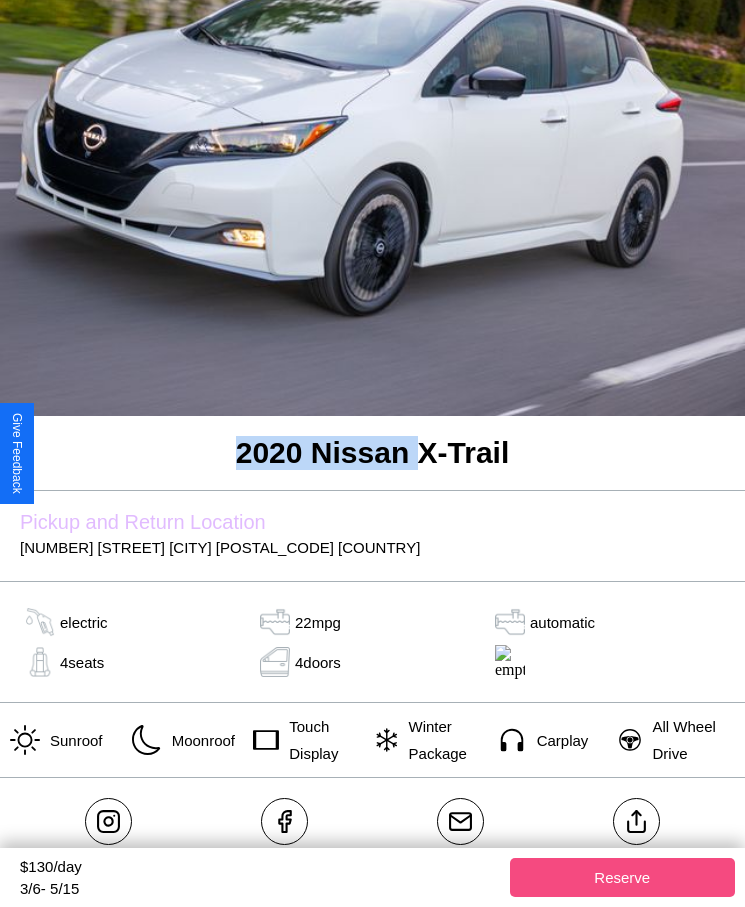 click on "Reserve" at bounding box center [623, 877] 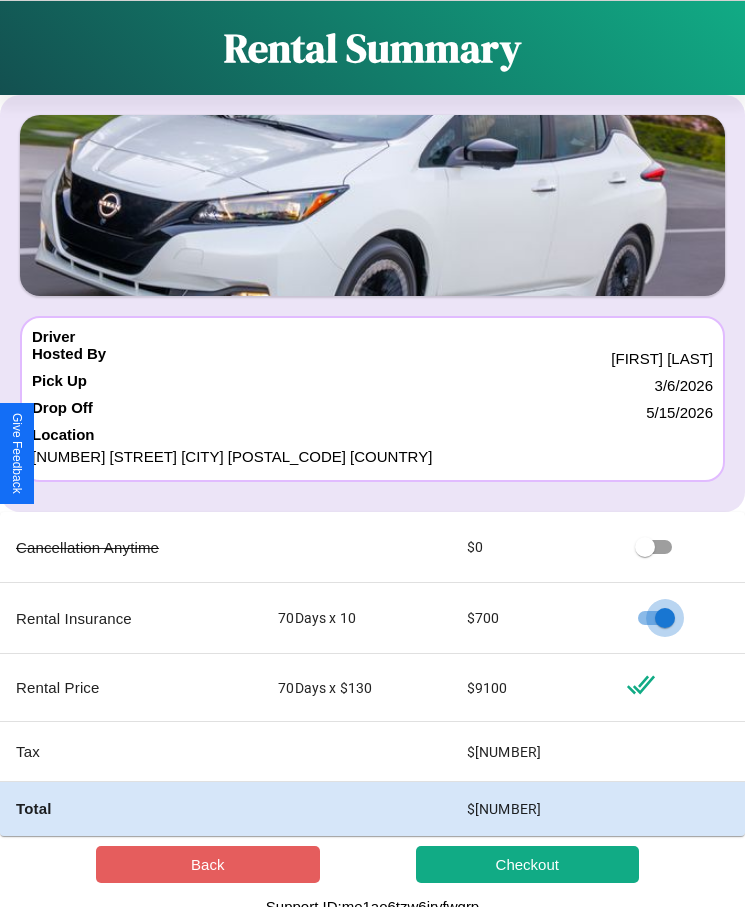 scroll, scrollTop: 13, scrollLeft: 0, axis: vertical 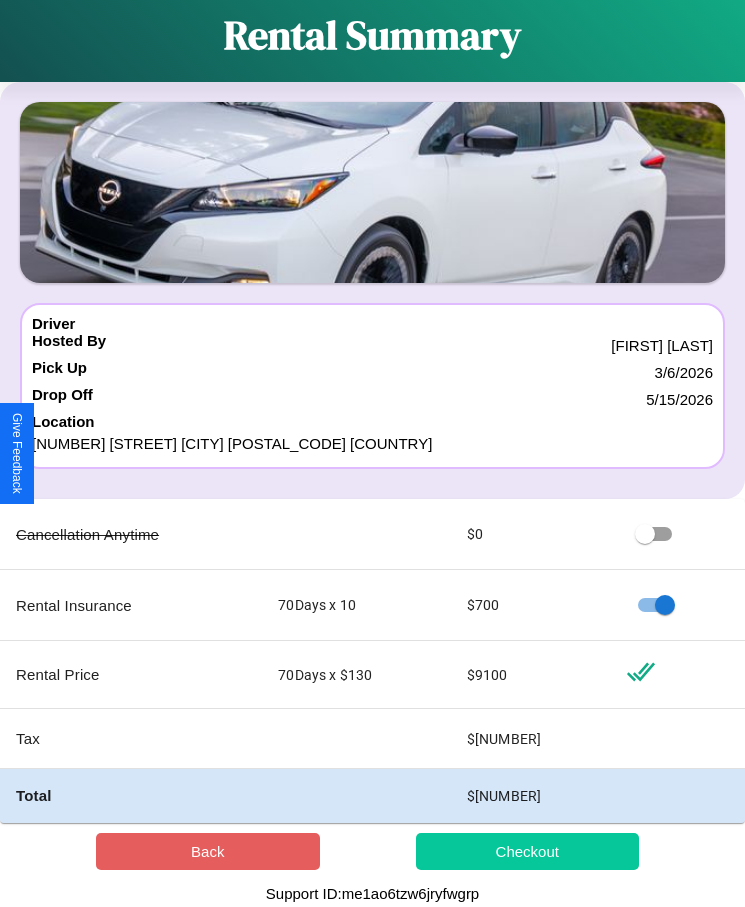 click on "Checkout" at bounding box center (528, 851) 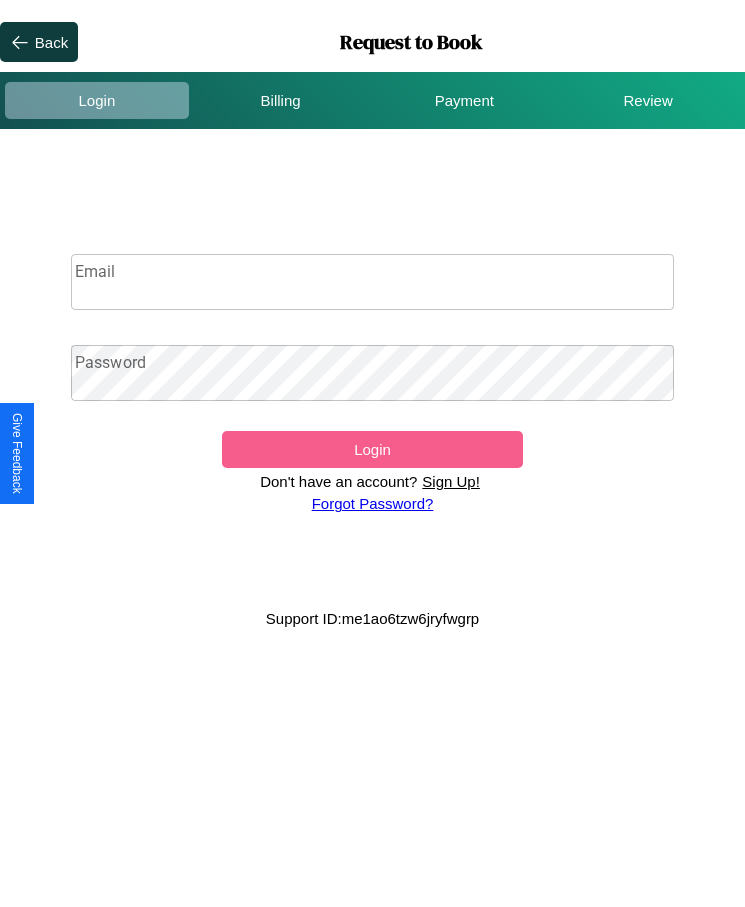 scroll, scrollTop: 0, scrollLeft: 0, axis: both 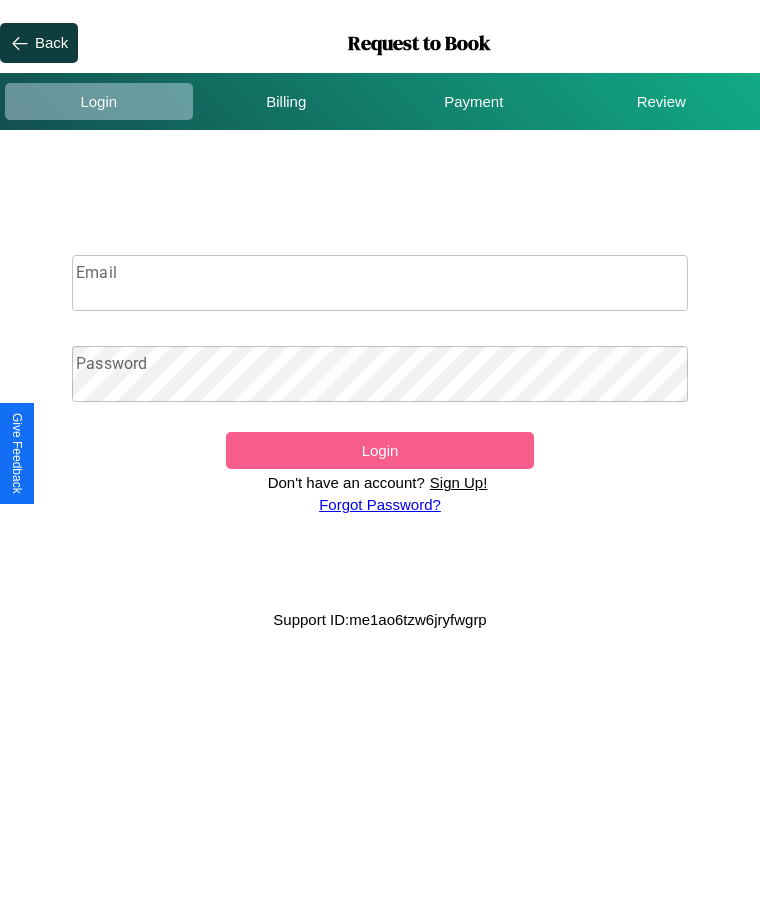 click on "Sign Up!" at bounding box center [459, 482] 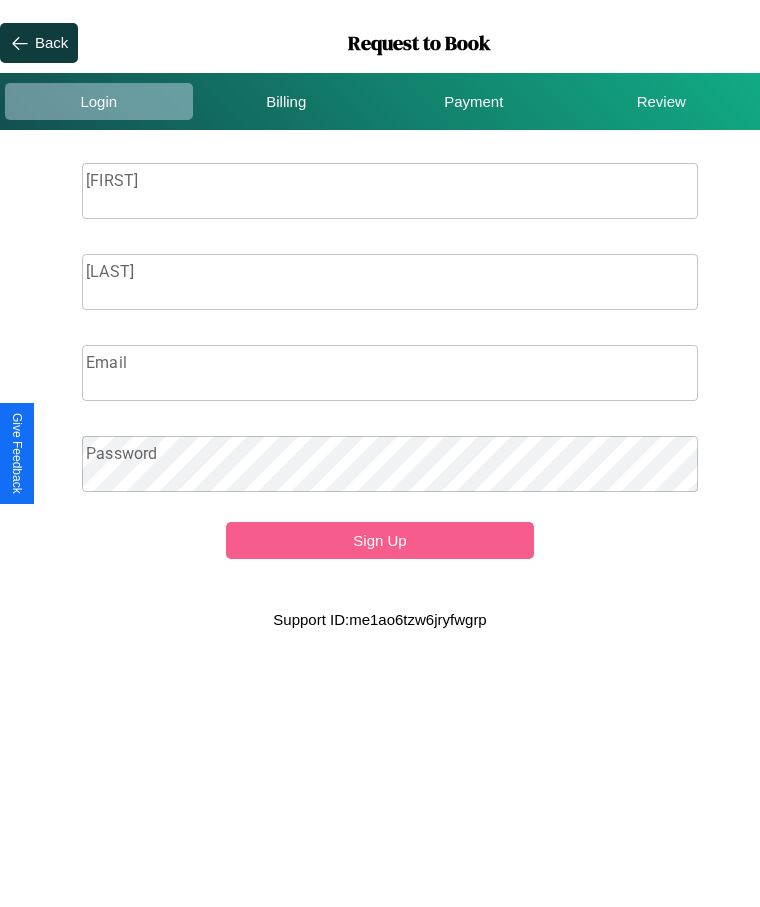 click on "Firstname" at bounding box center [390, 191] 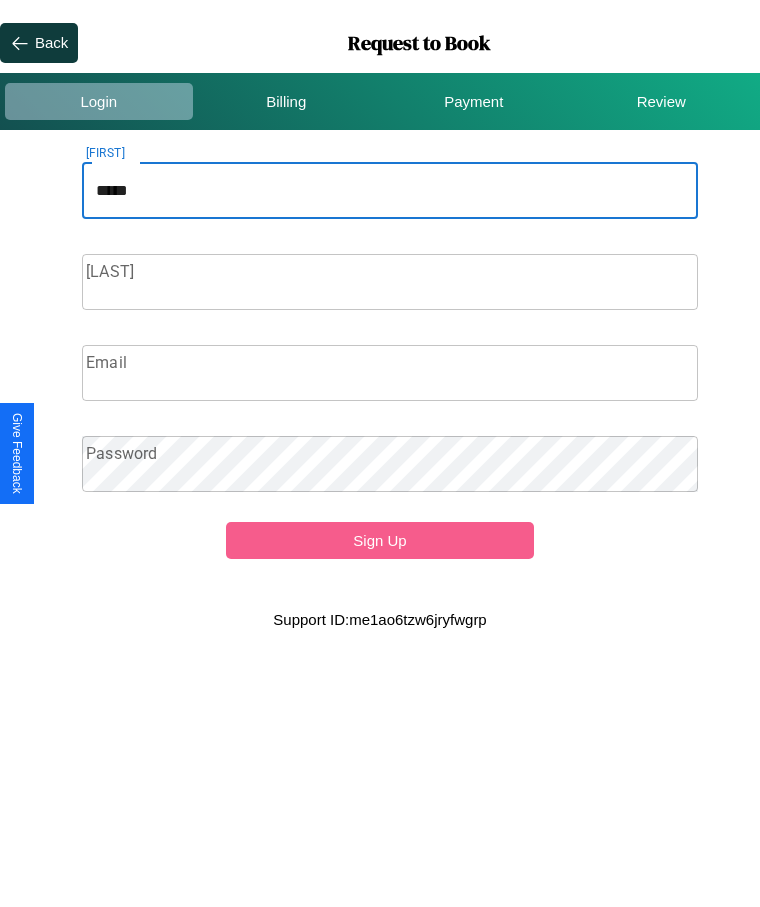 type on "*****" 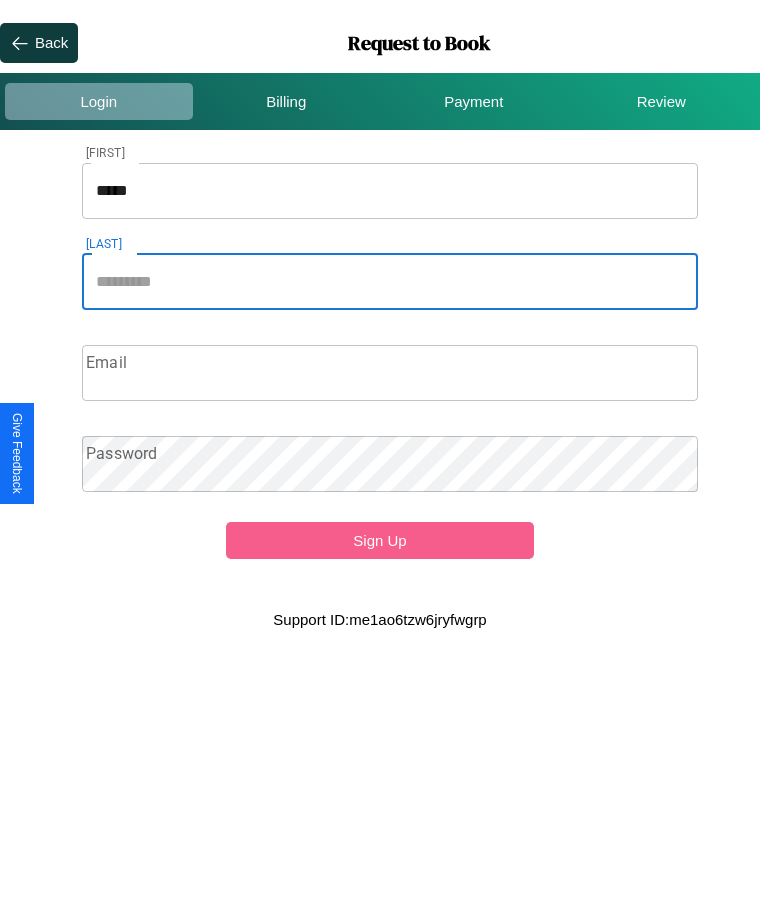 click on "Lastname" at bounding box center (390, 282) 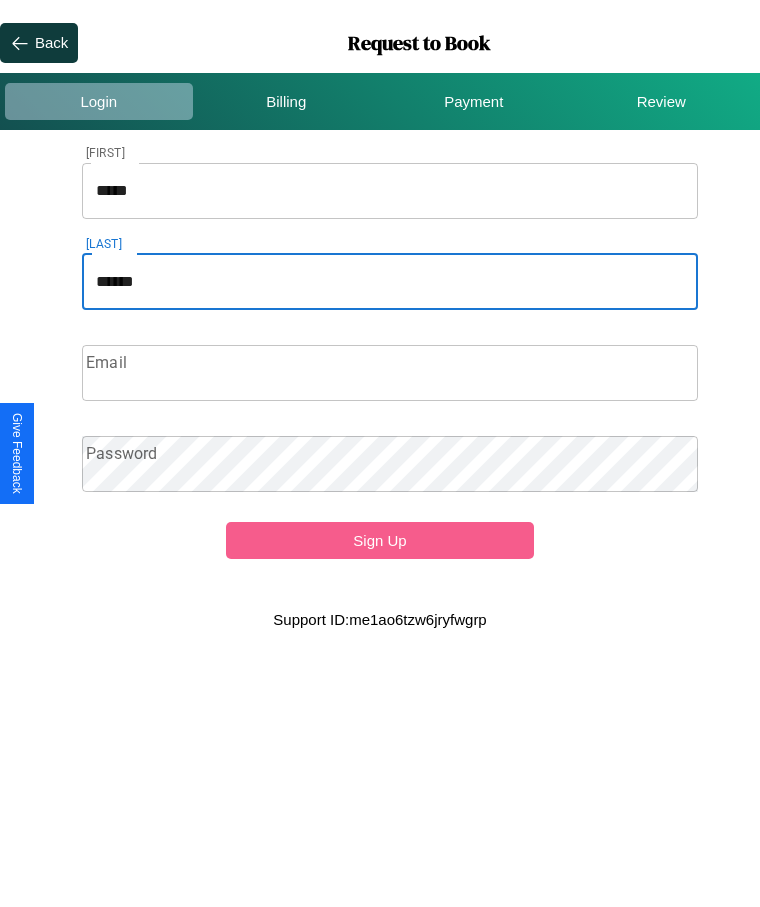 type on "******" 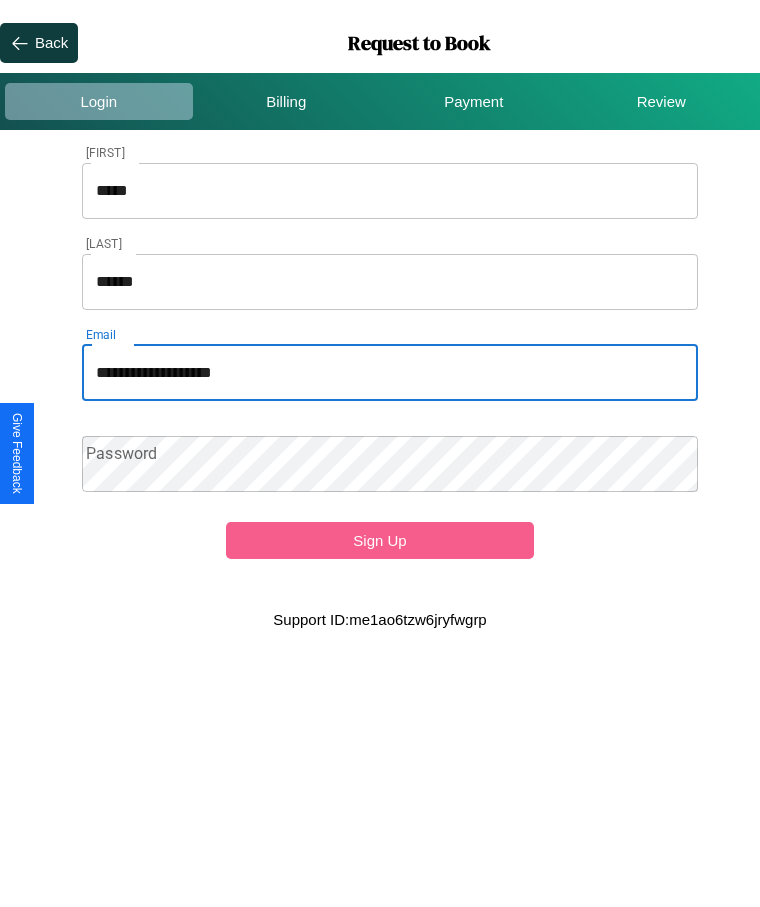 type on "**********" 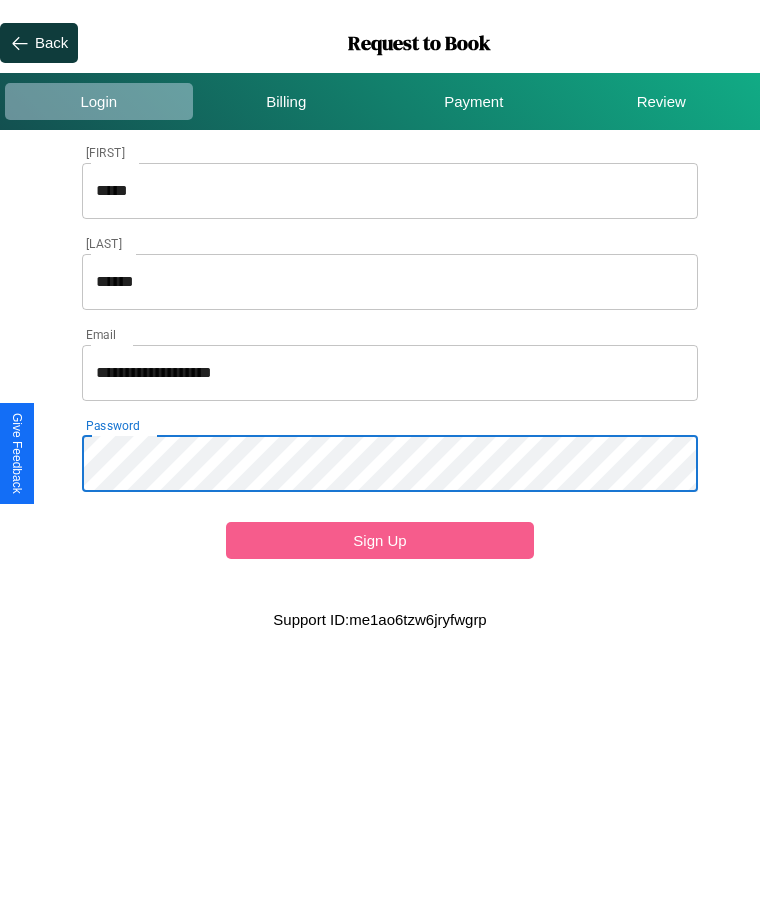 click on "Sign Up" at bounding box center [380, 540] 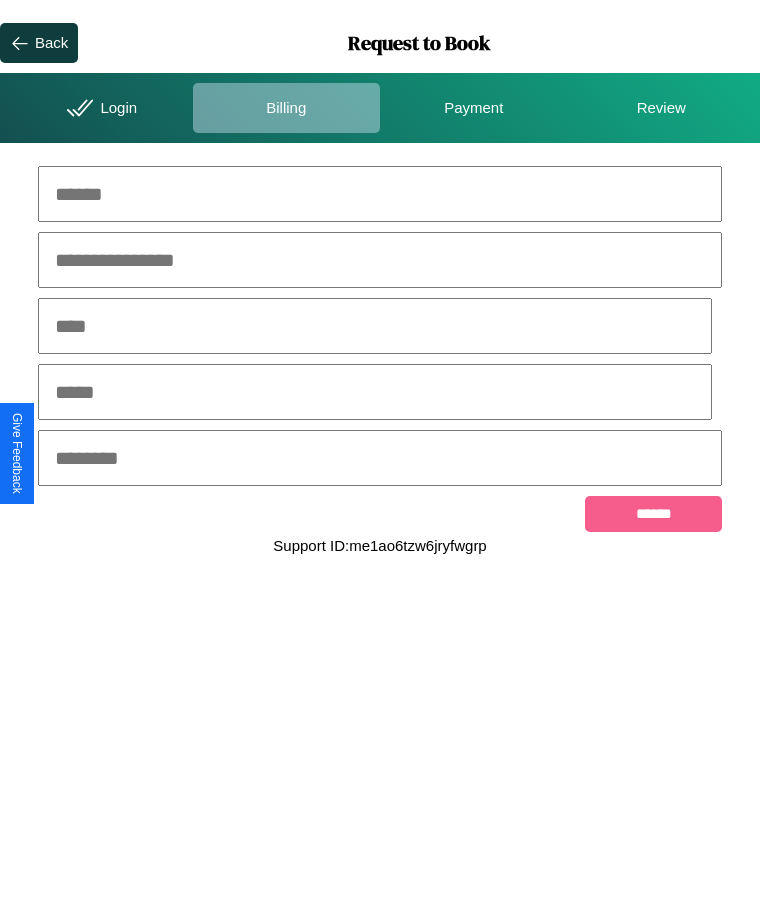 click at bounding box center (380, 194) 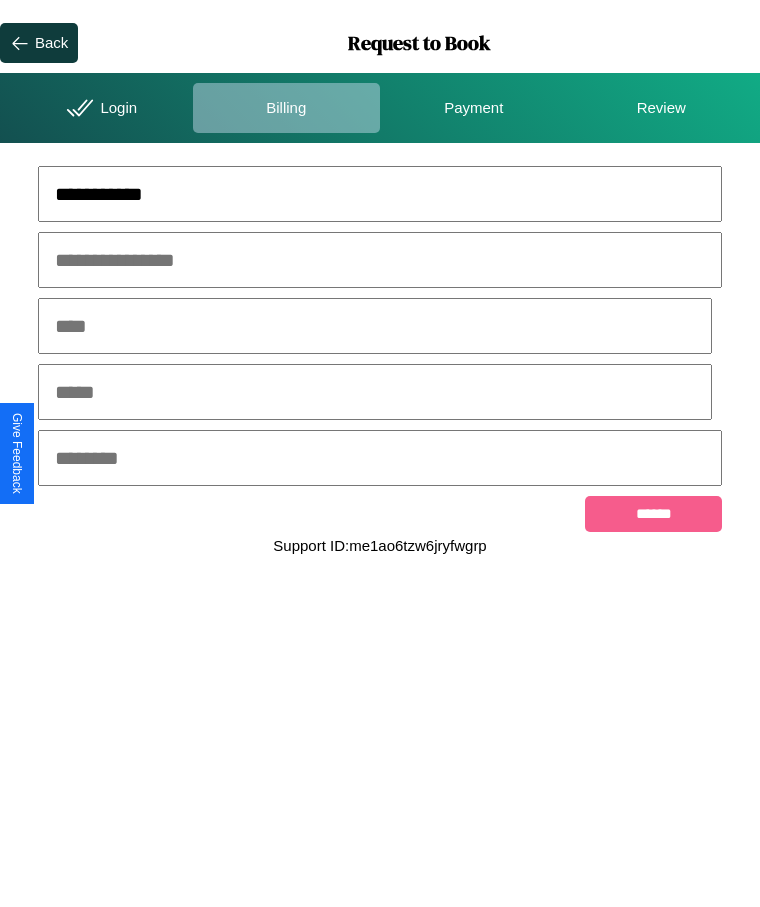type on "**********" 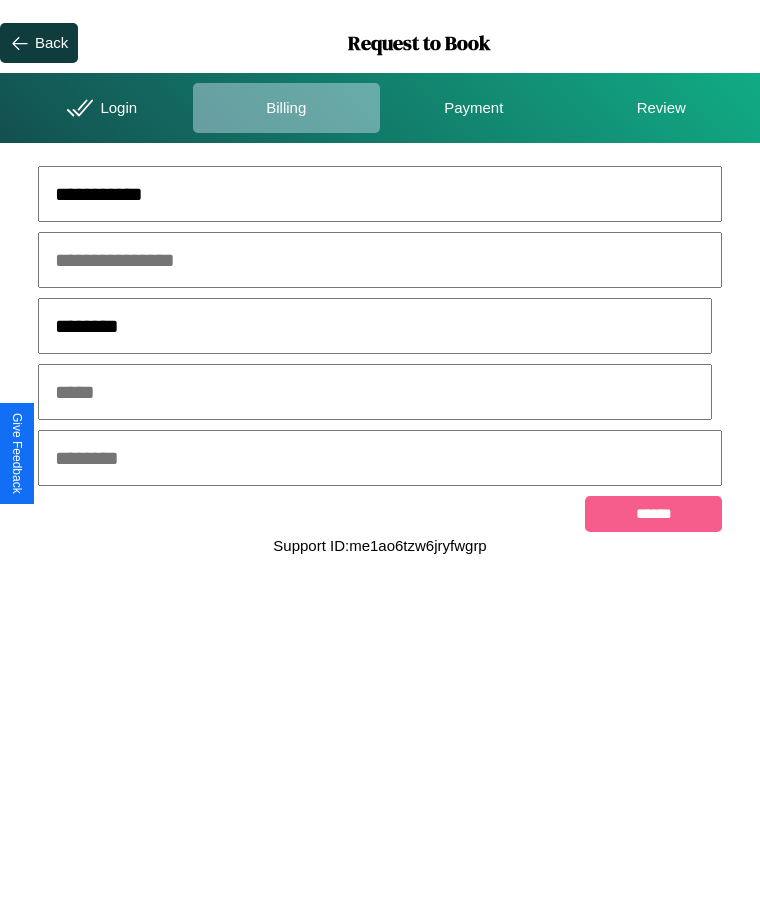 type on "********" 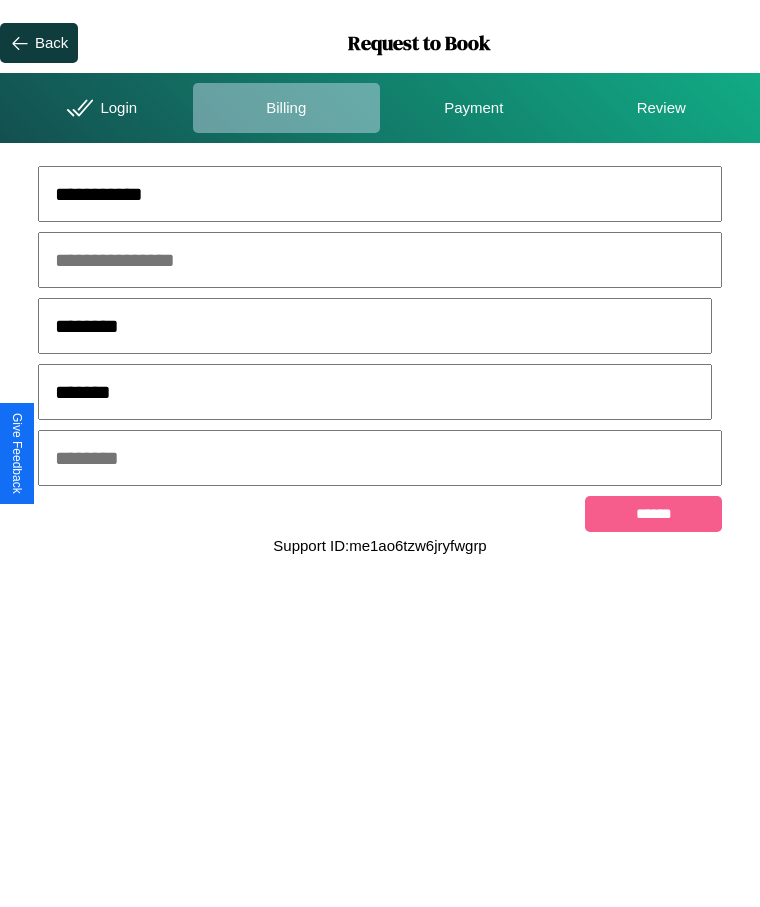 type on "*******" 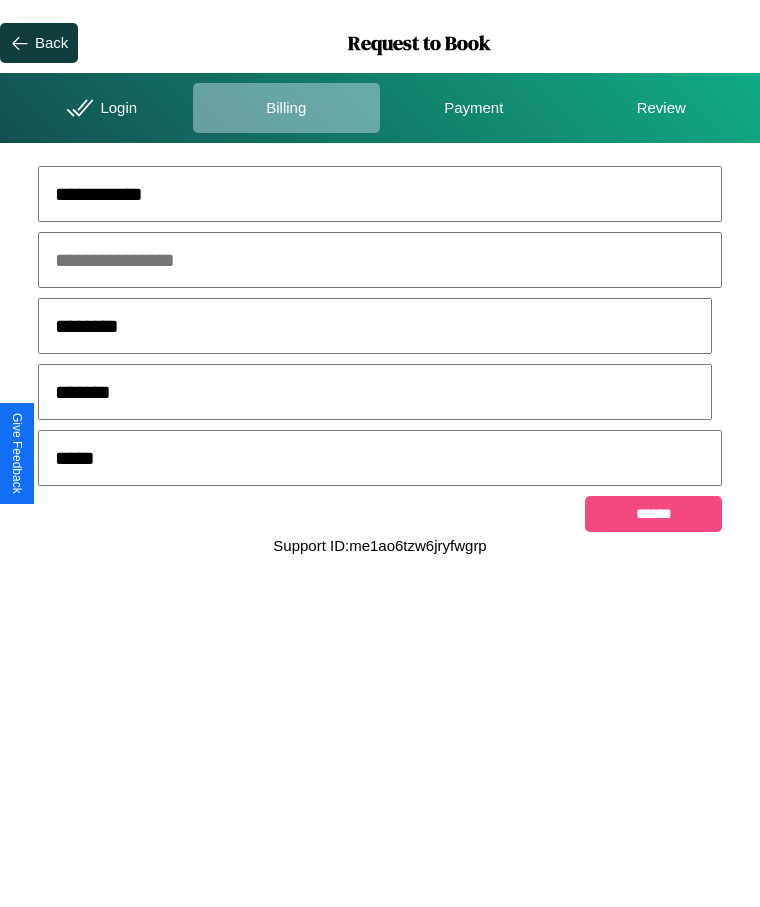type on "*****" 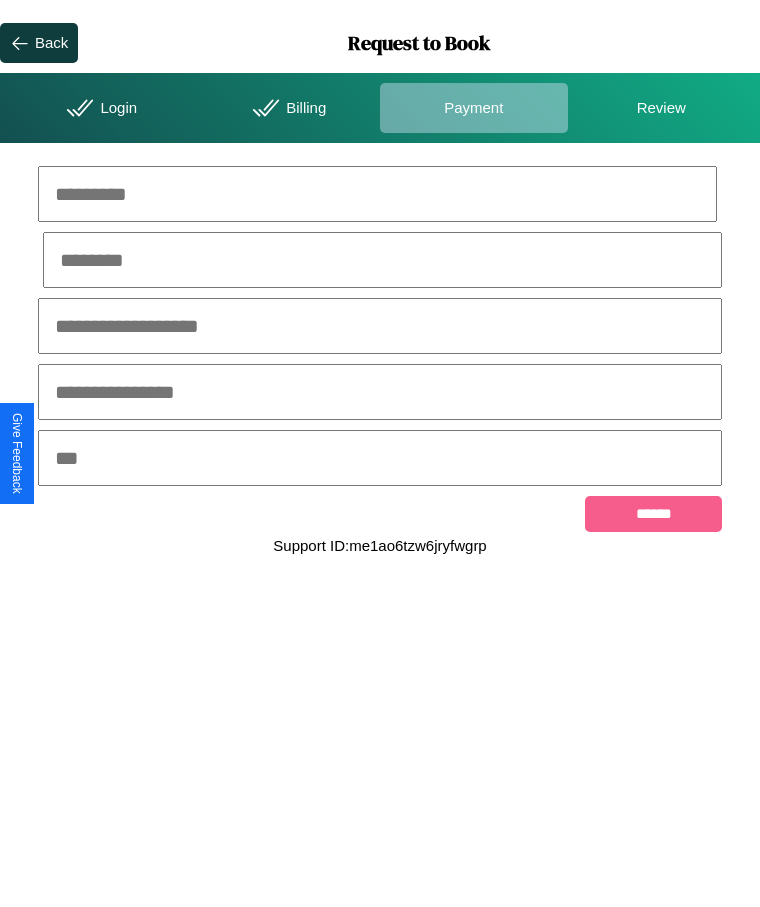 click at bounding box center (377, 194) 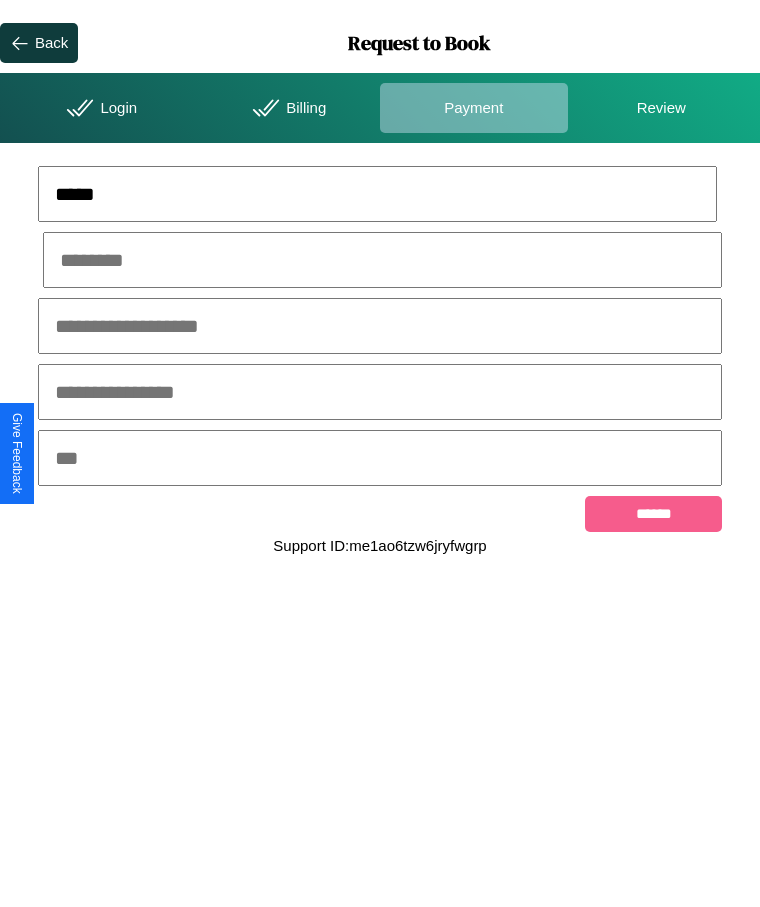 type on "*****" 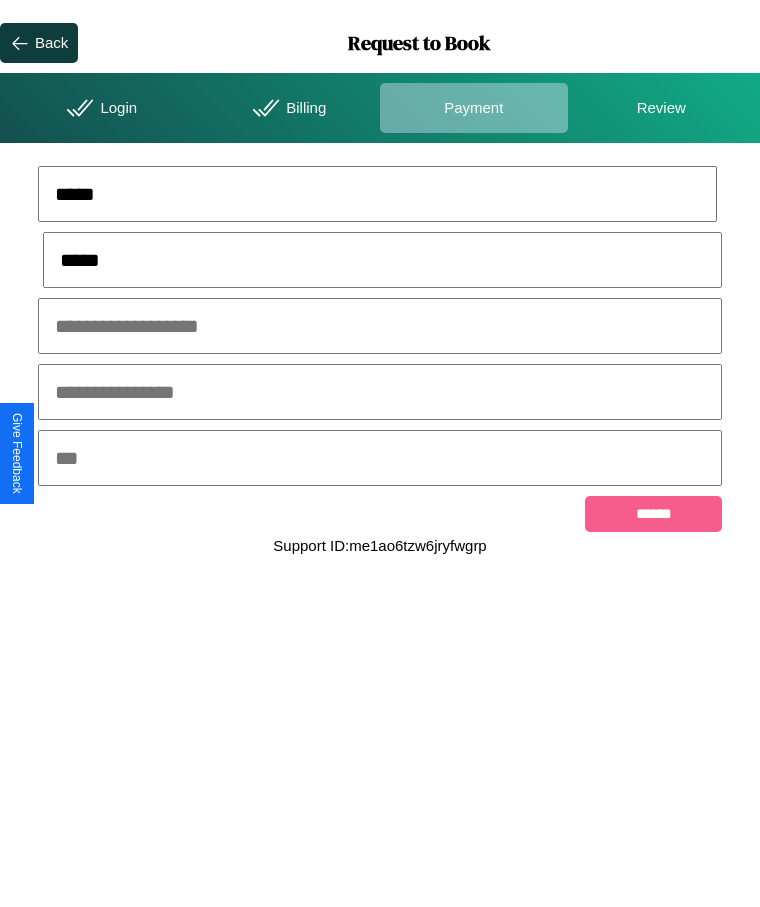 type on "*****" 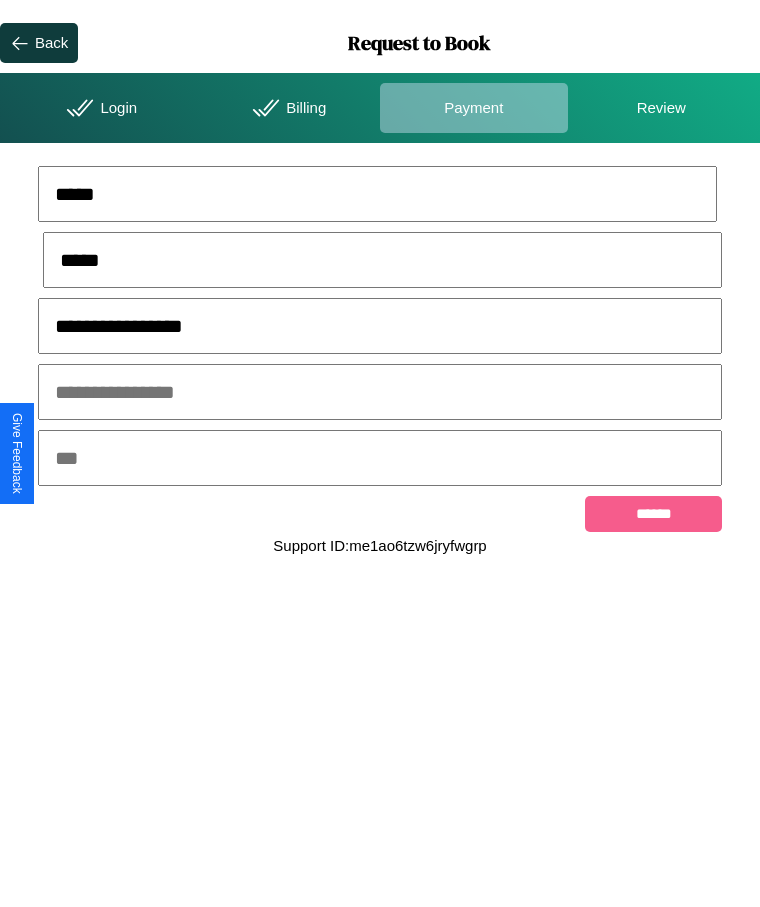 type on "**********" 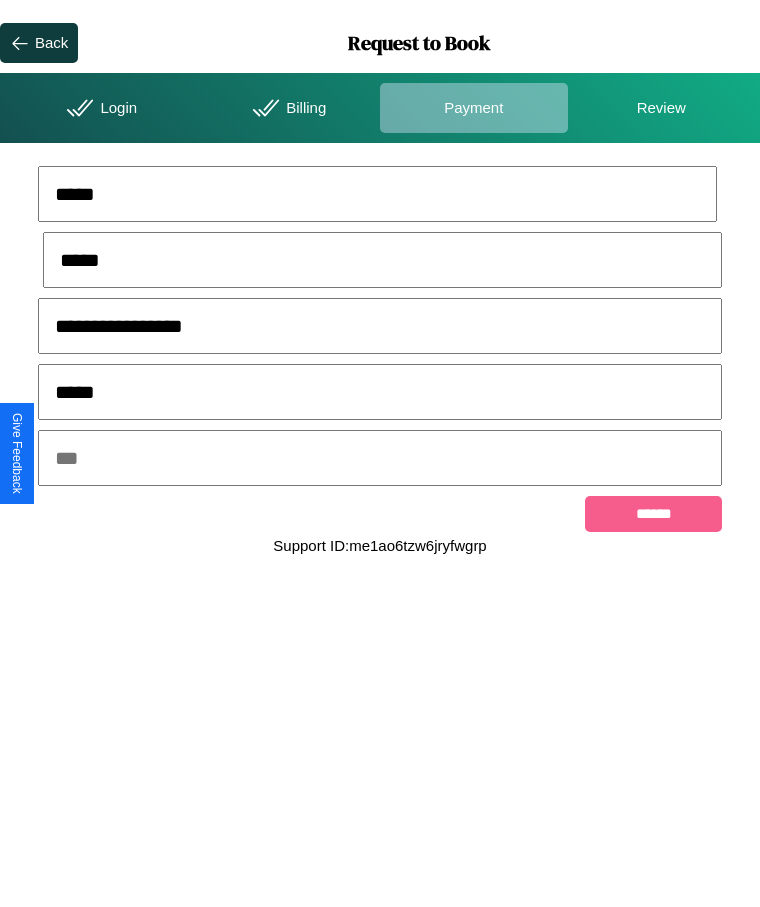 type on "*****" 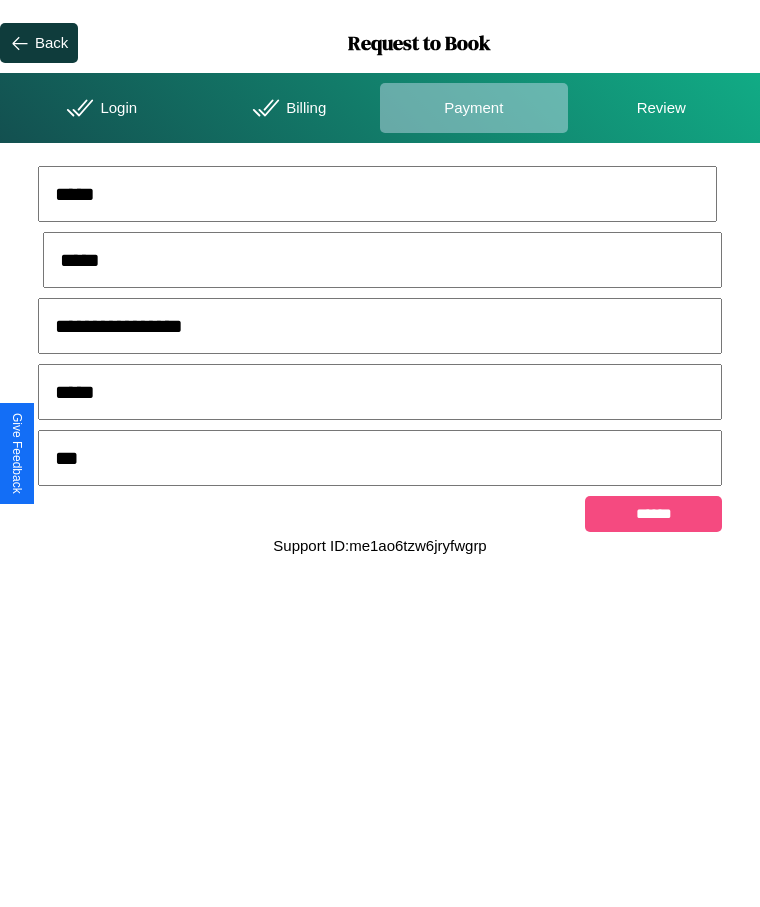 type on "***" 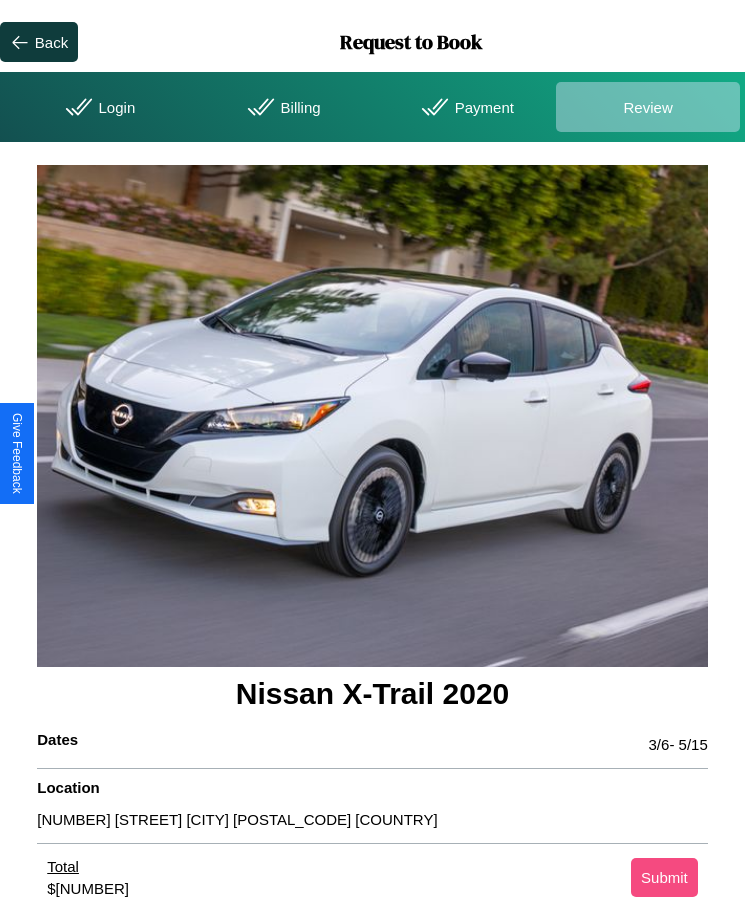 click on "Submit" at bounding box center (664, 877) 